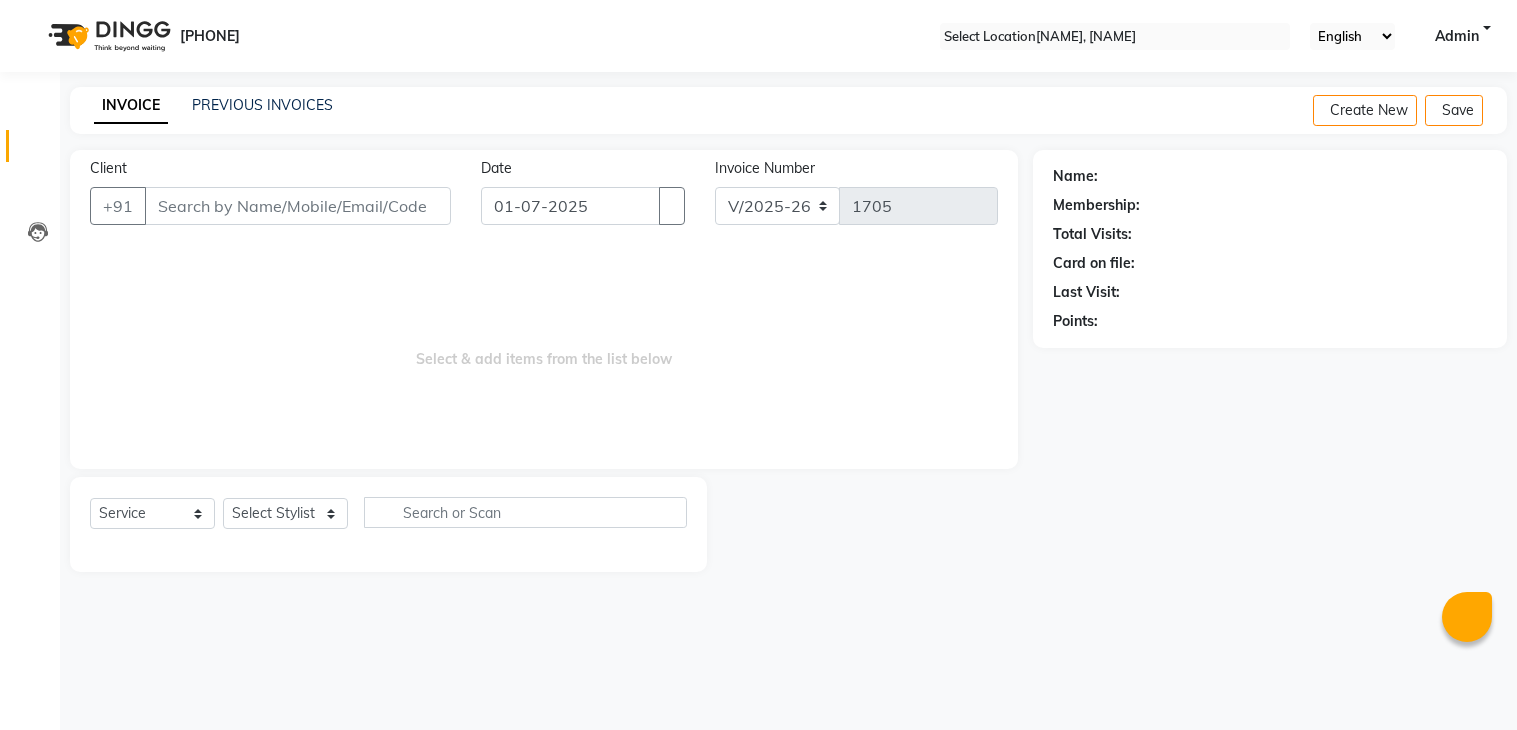 scroll, scrollTop: 0, scrollLeft: 0, axis: both 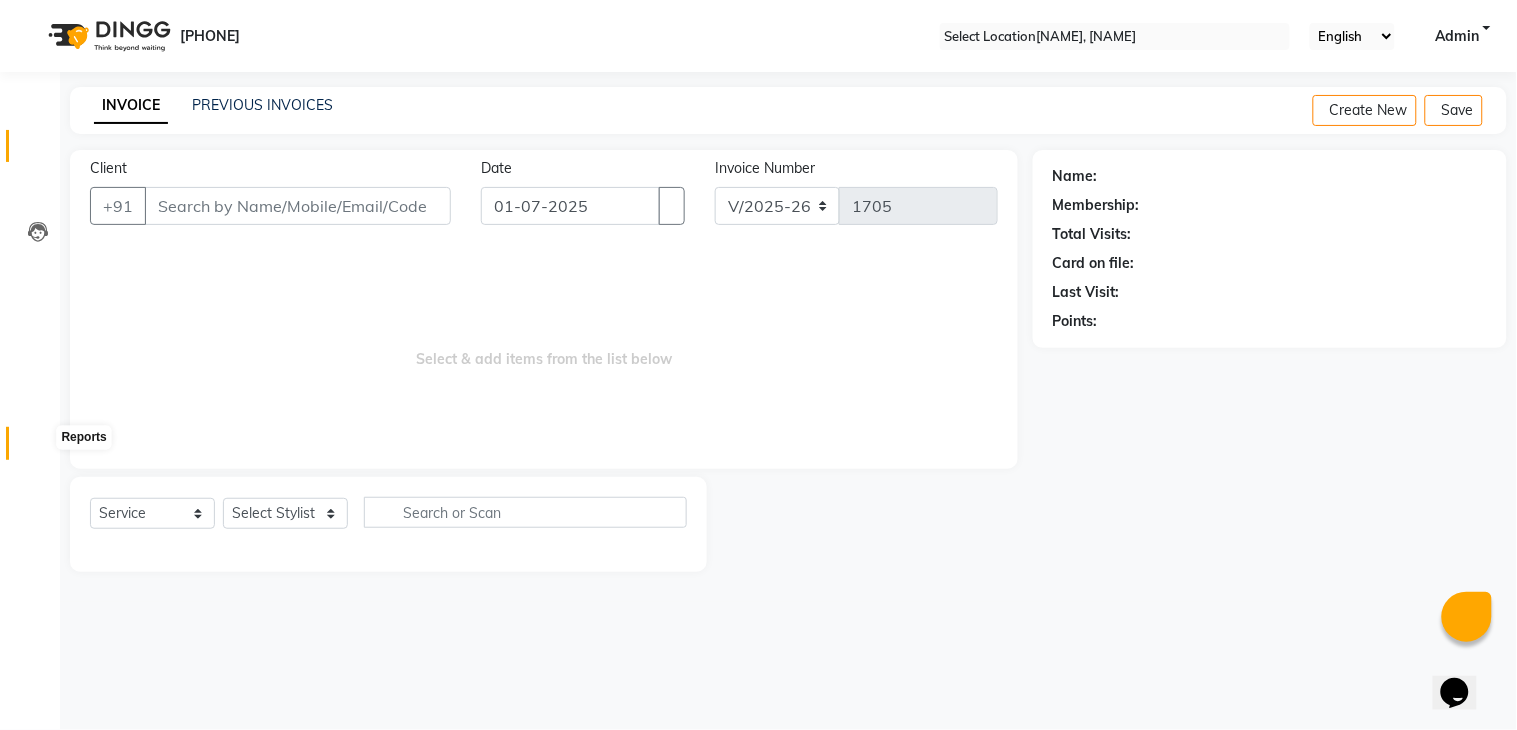 click at bounding box center [38, 448] 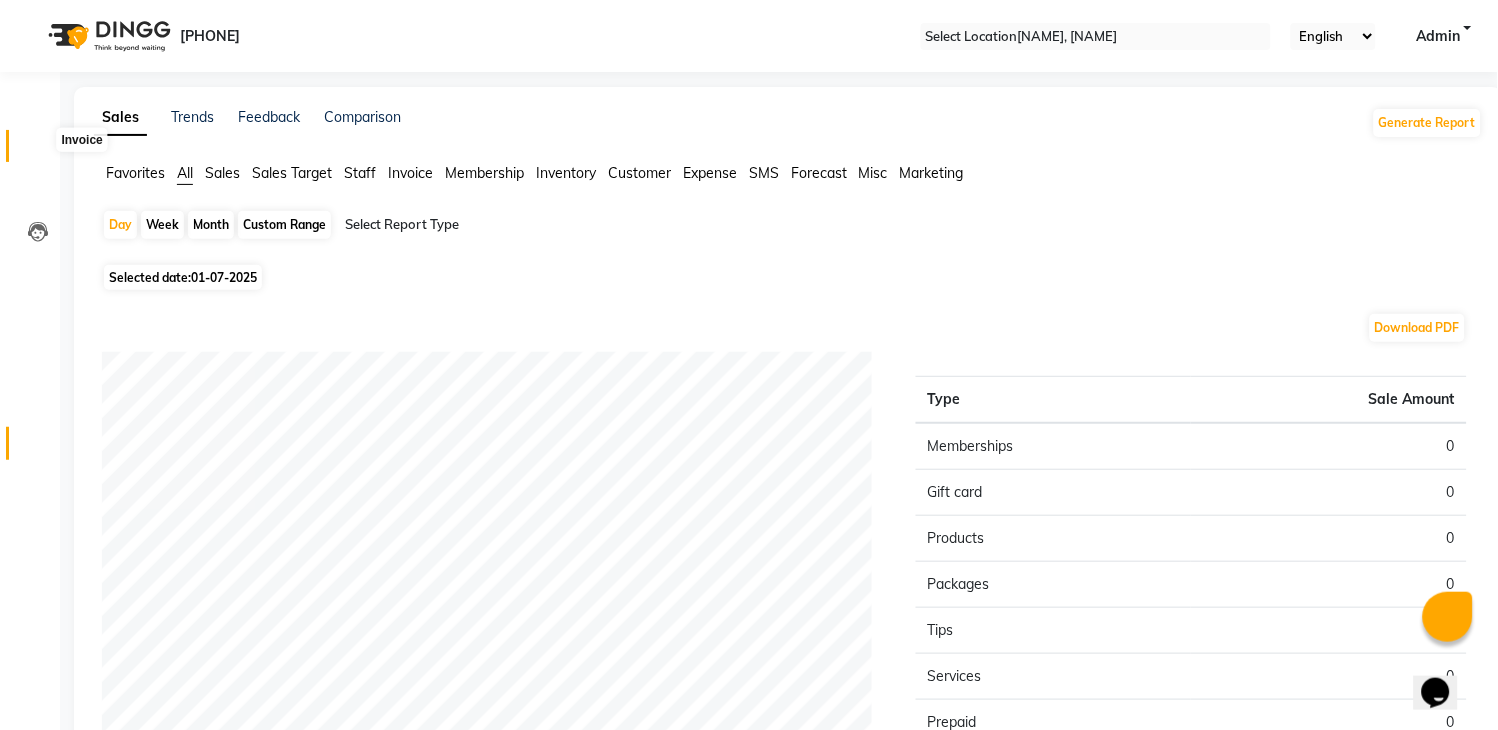 click at bounding box center (37, 151) 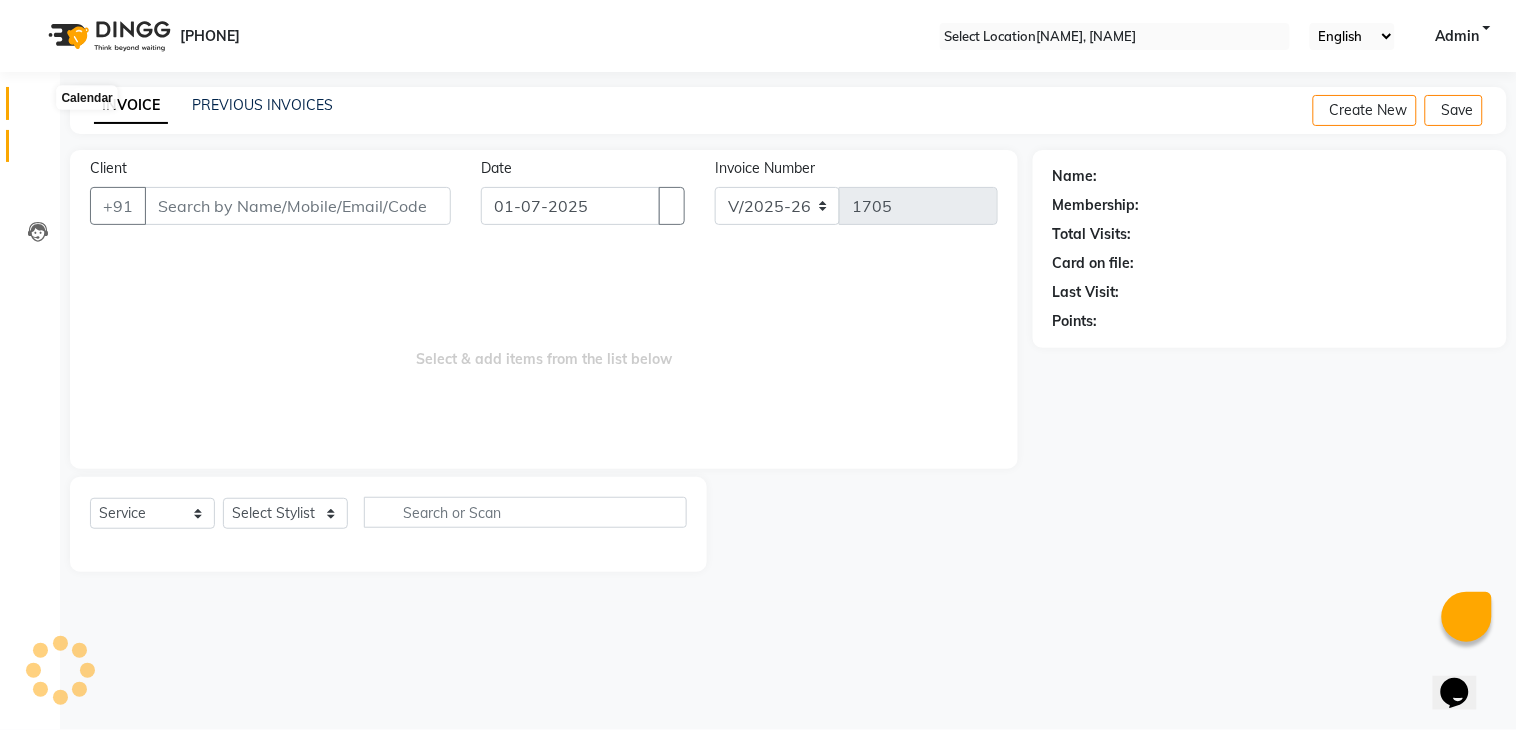 click at bounding box center [38, 108] 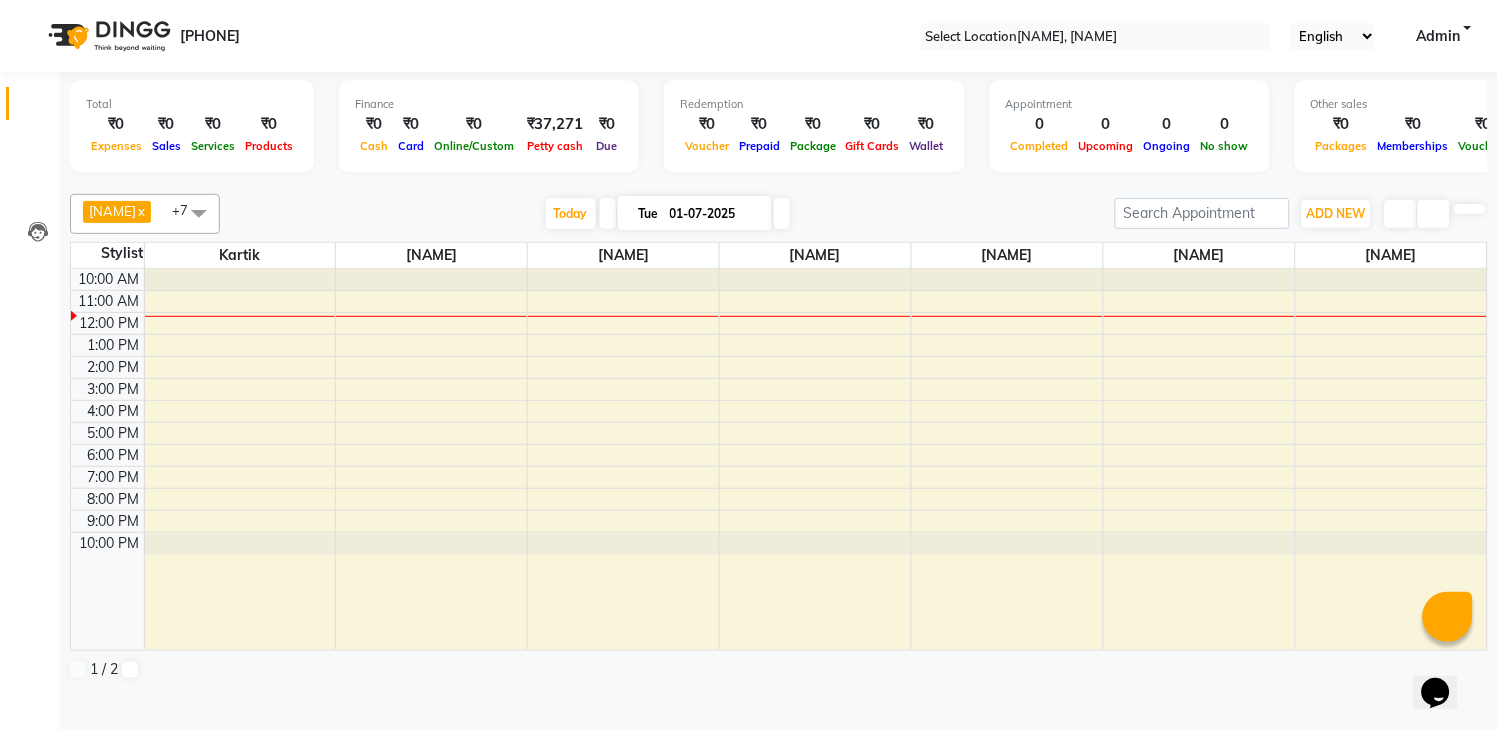 click on "10:00 AM 11:00 AM 12:00 PM 1:00 PM 2:00 PM 3:00 PM 4:00 PM 5:00 PM 6:00 PM 7:00 PM 8:00 PM 9:00 PM 10:00 PM" at bounding box center [779, 459] 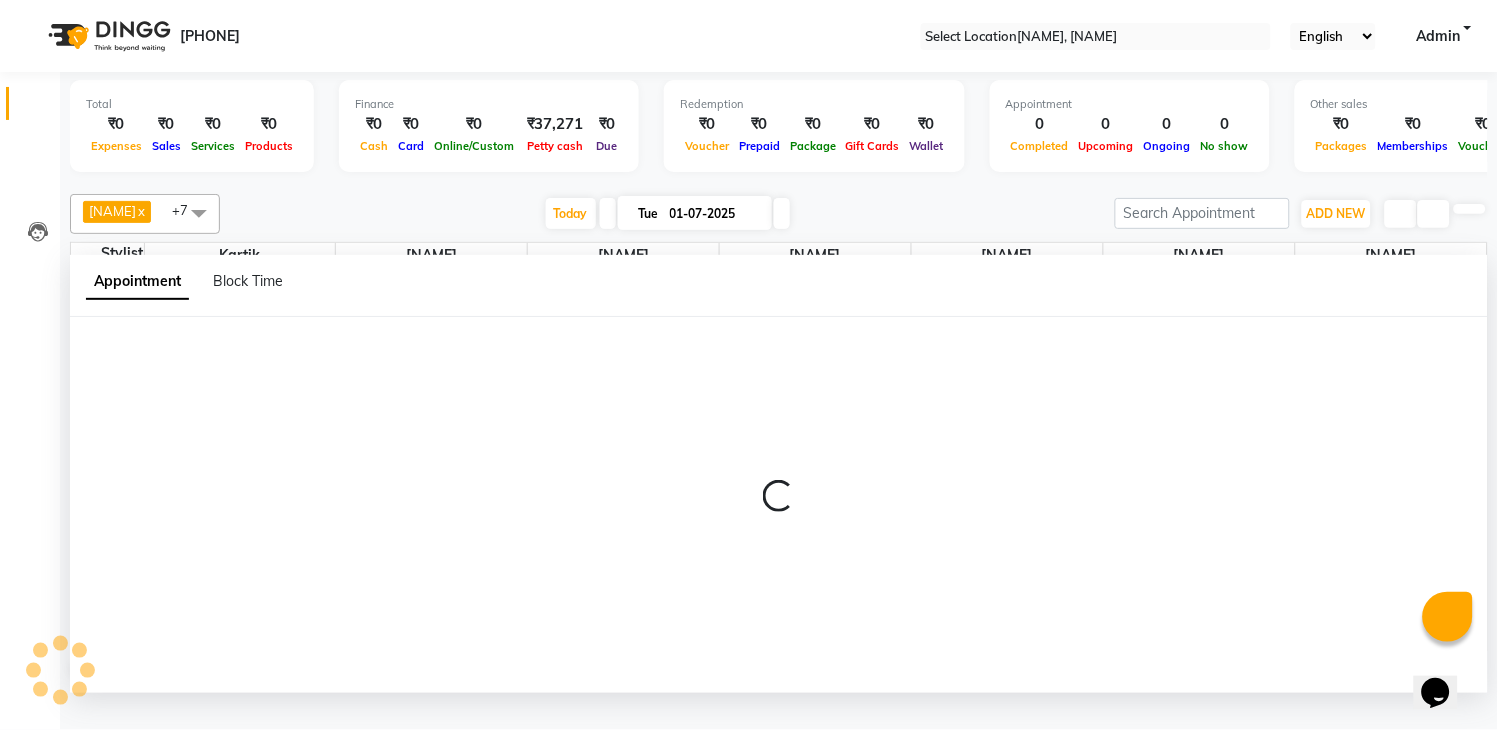 scroll, scrollTop: 1, scrollLeft: 0, axis: vertical 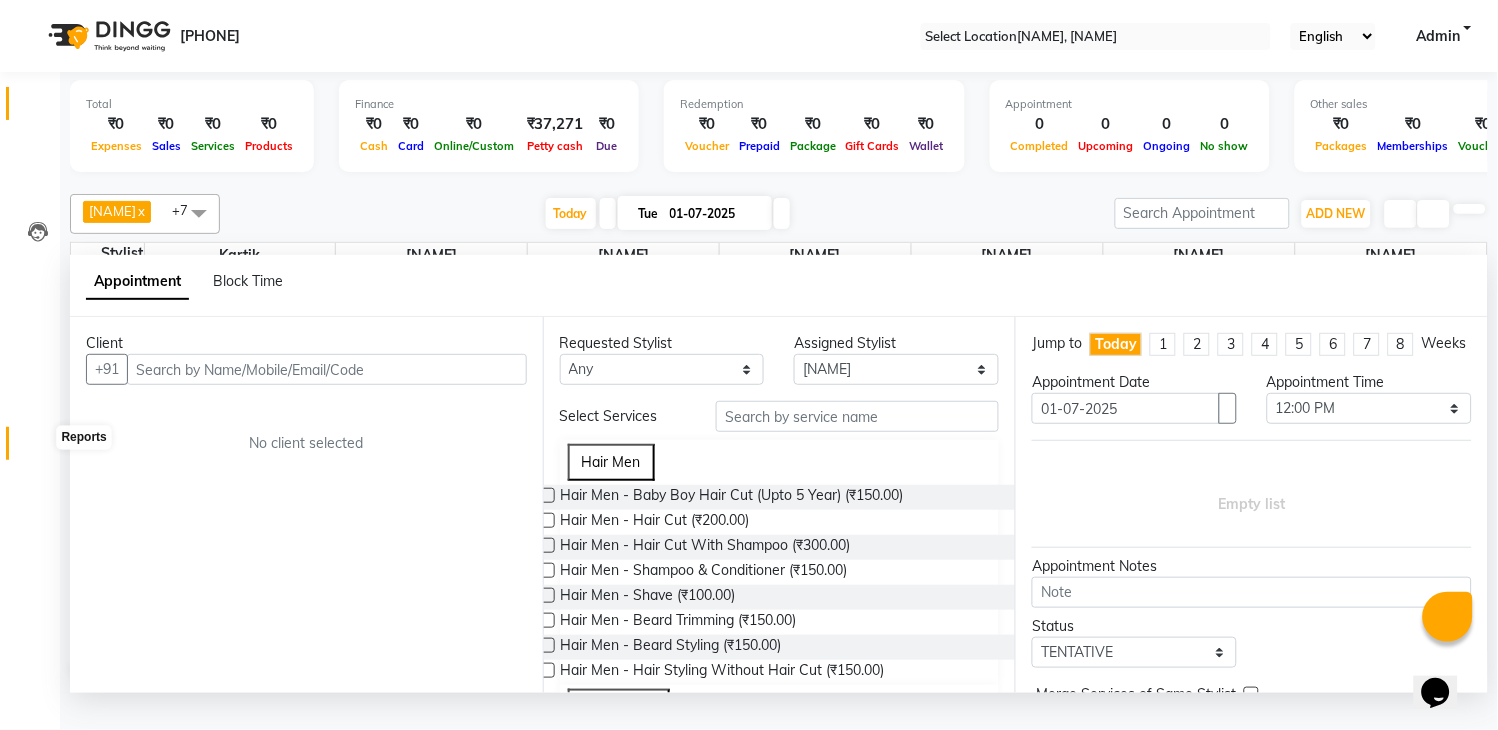click at bounding box center (37, 448) 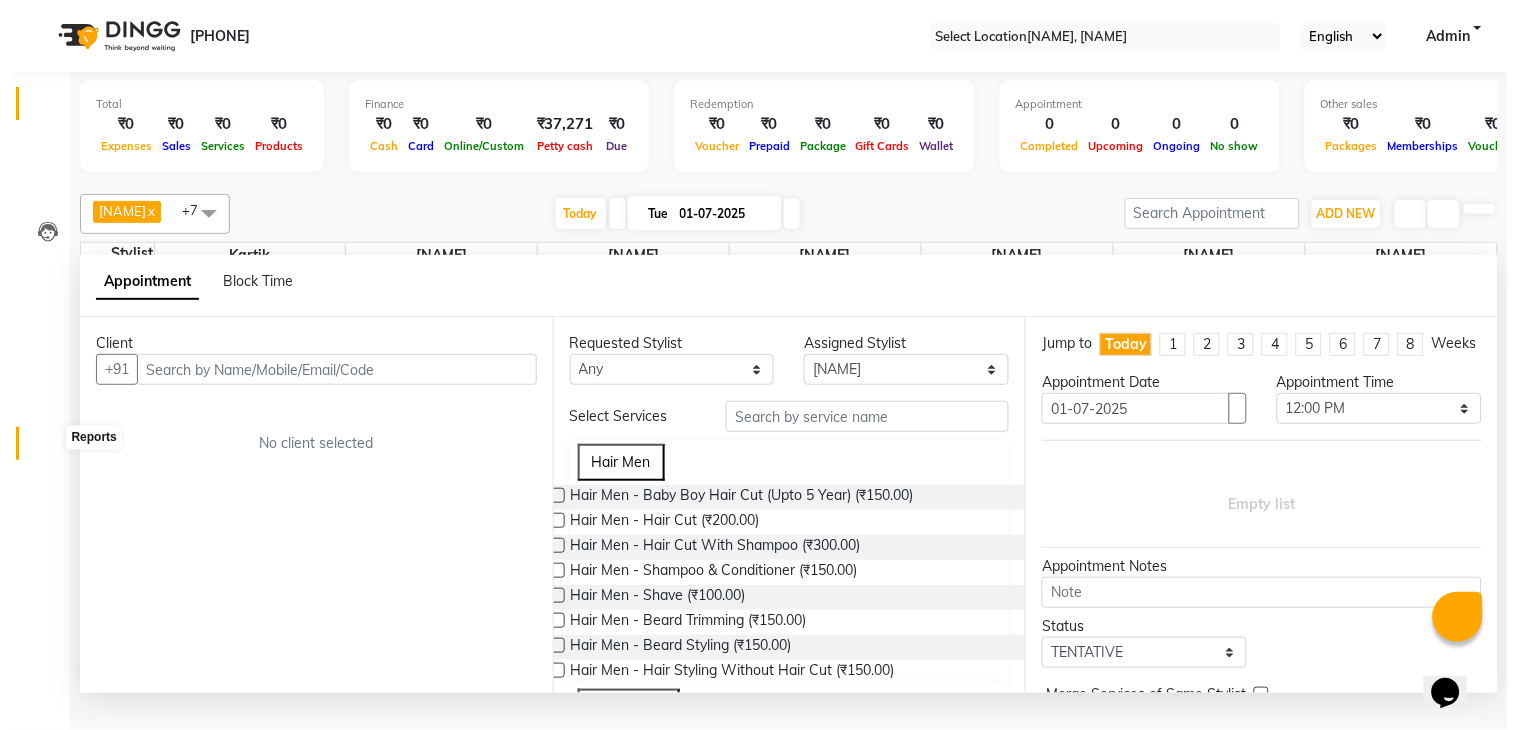 scroll, scrollTop: 0, scrollLeft: 0, axis: both 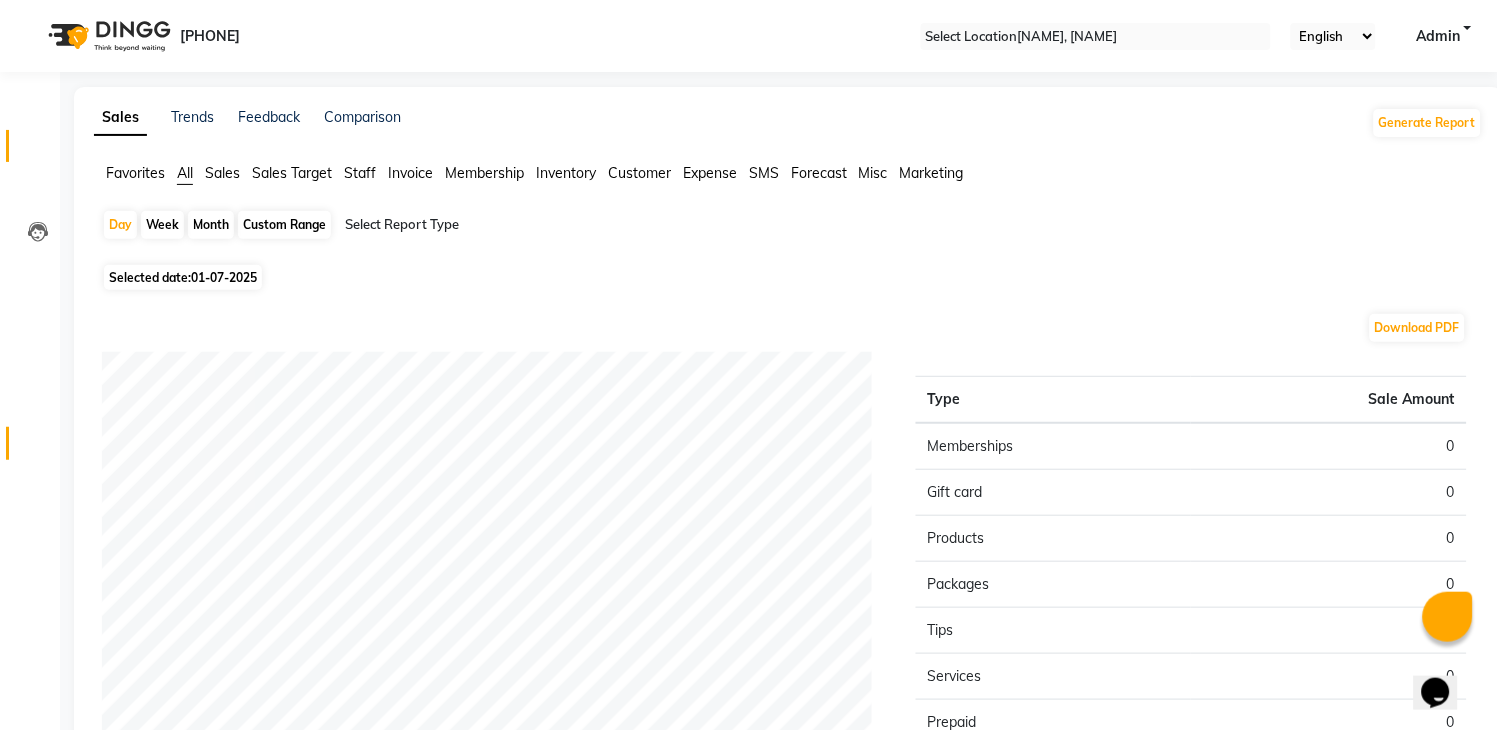 click at bounding box center (37, 151) 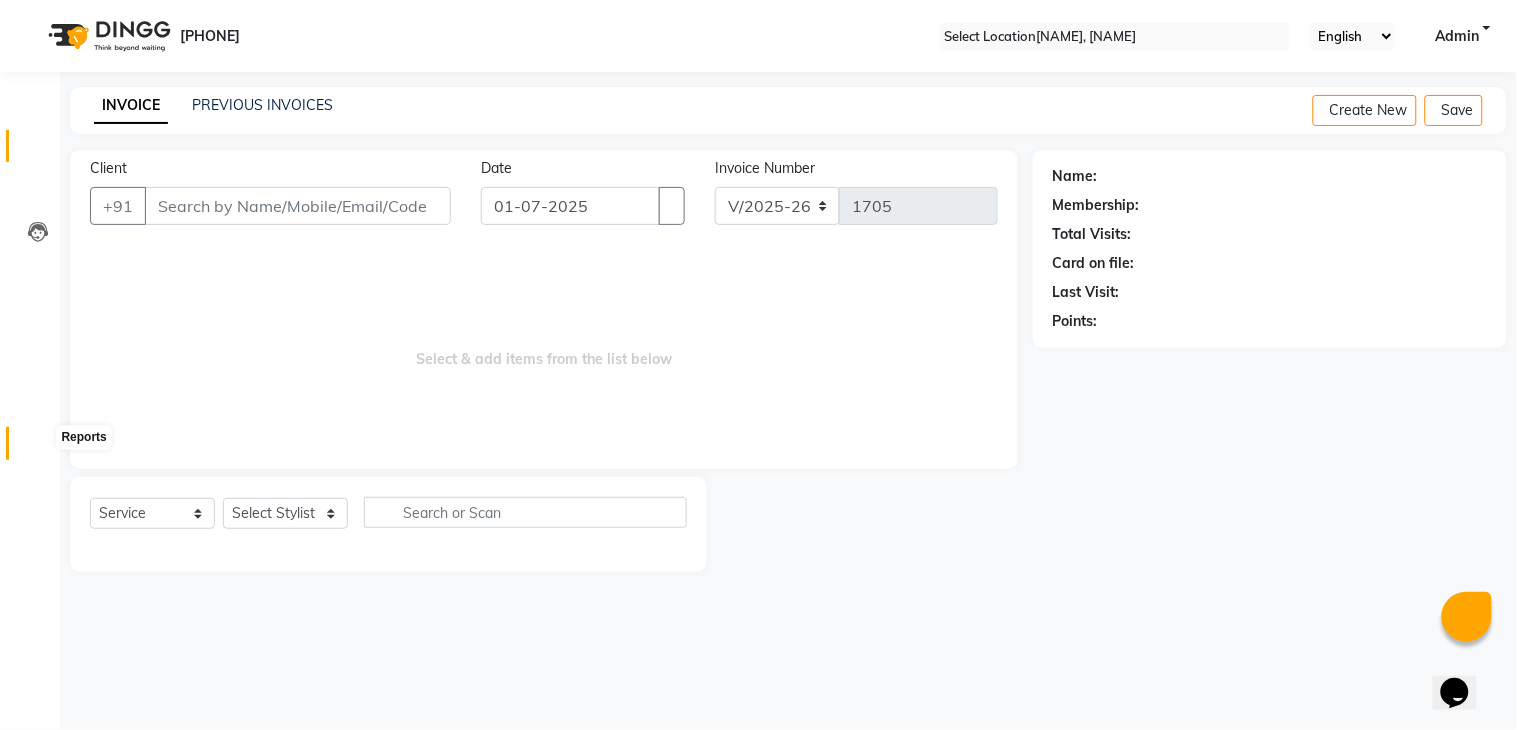 click at bounding box center [38, 448] 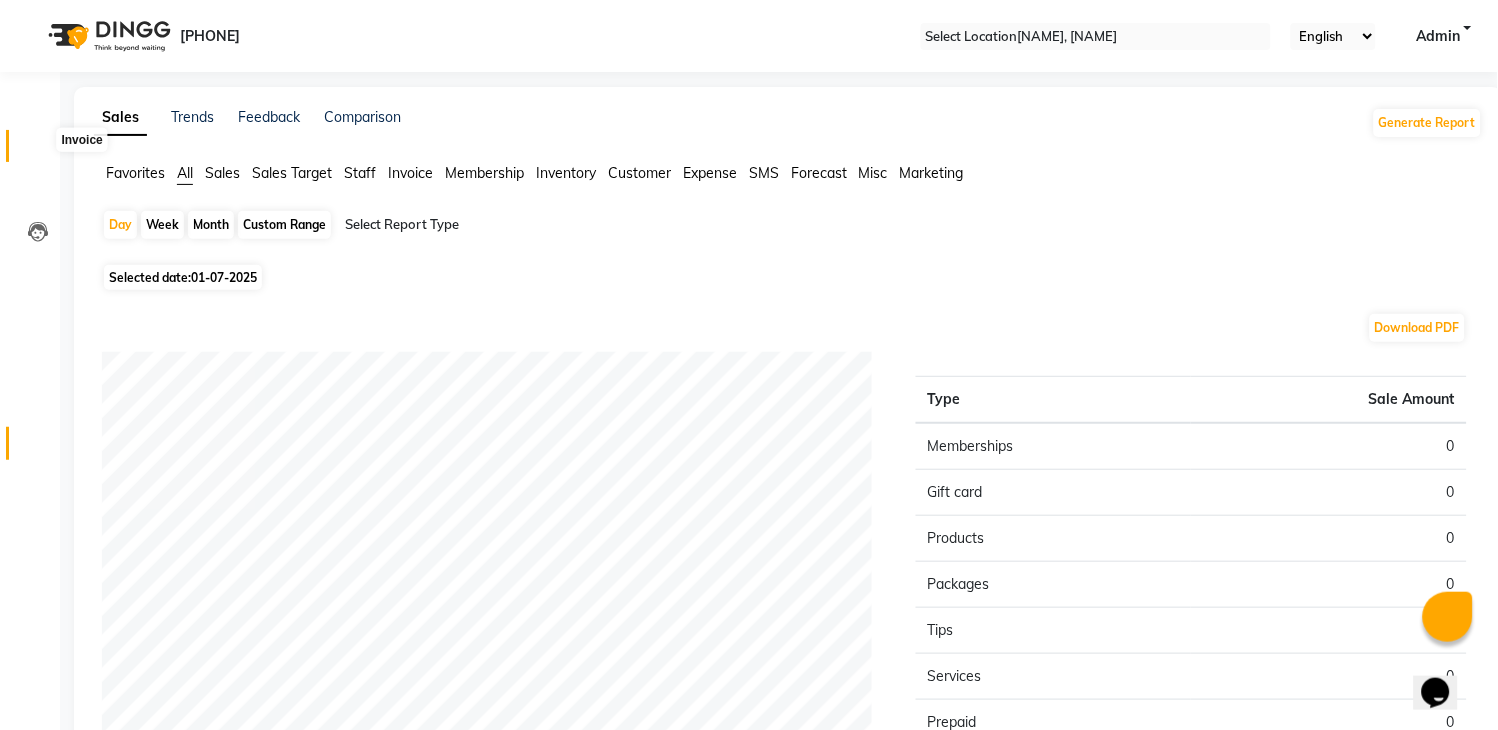 click at bounding box center [37, 151] 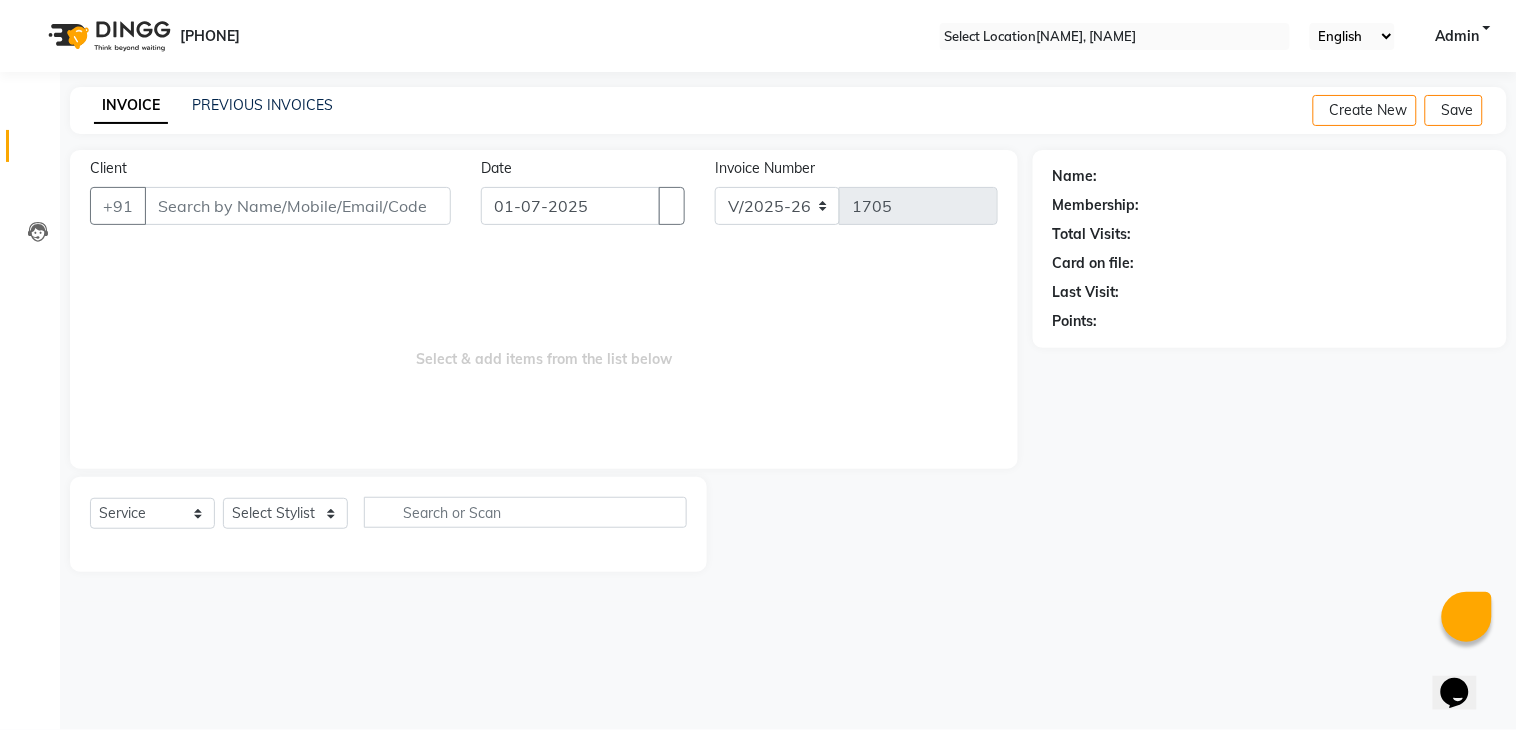 click on "Reports" at bounding box center (30, 443) 